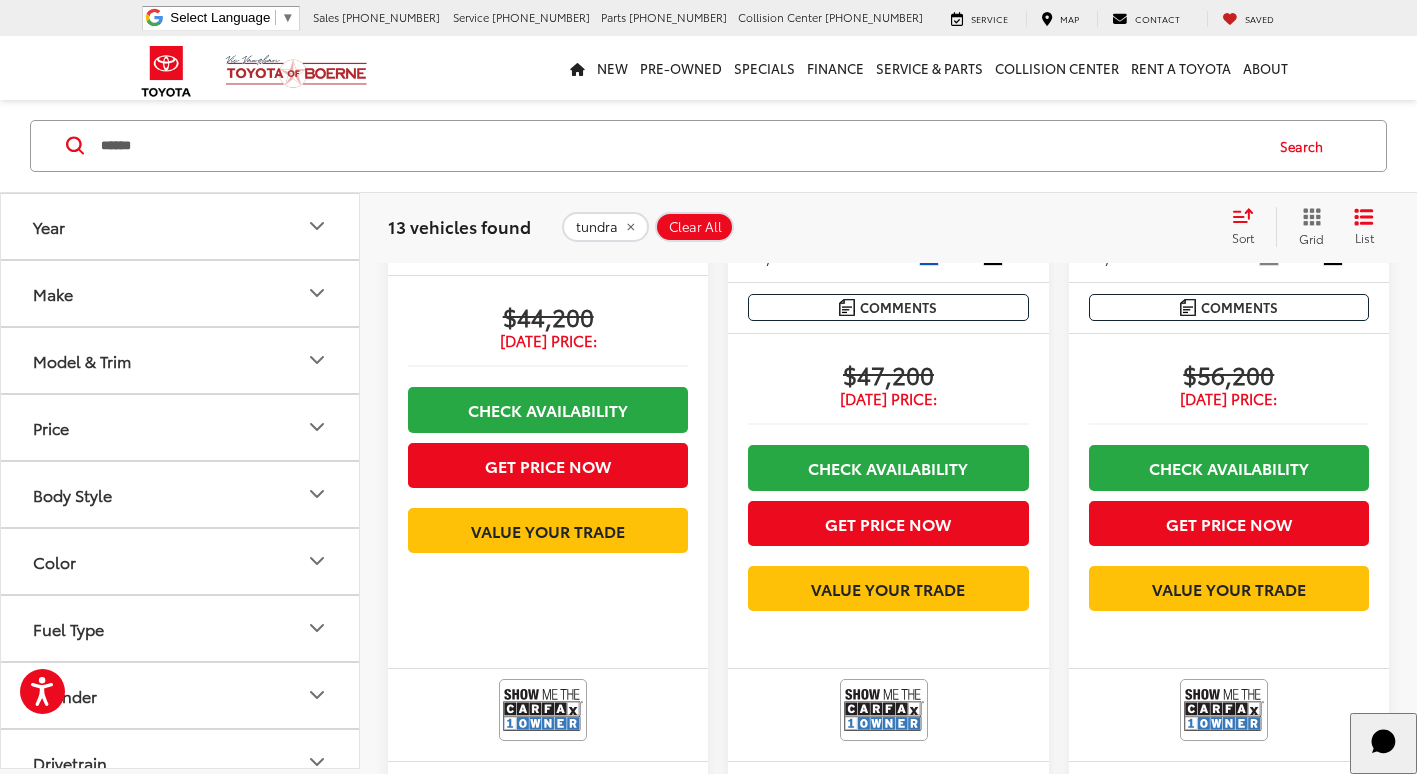 scroll, scrollTop: 0, scrollLeft: 0, axis: both 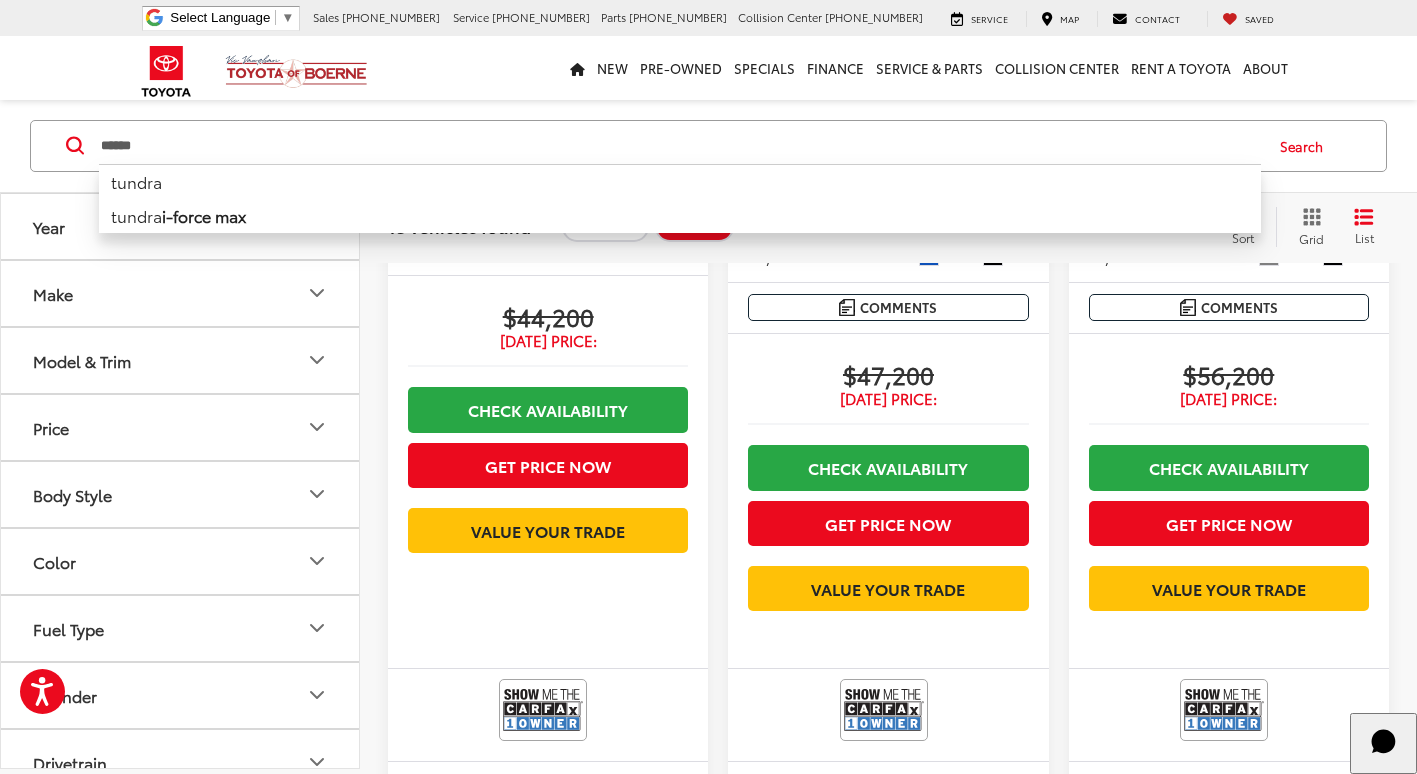 drag, startPoint x: 372, startPoint y: 142, endPoint x: 26, endPoint y: 272, distance: 369.61603 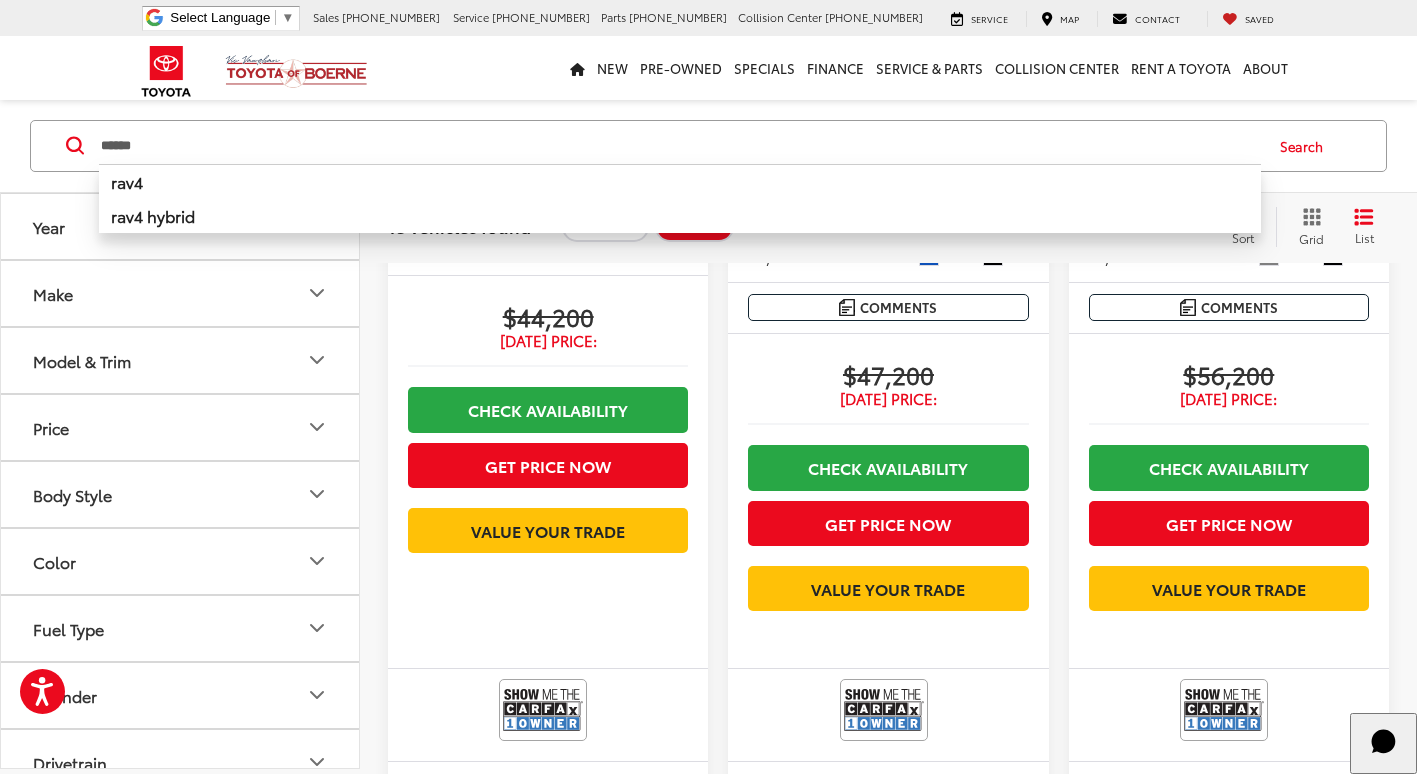 type on "******" 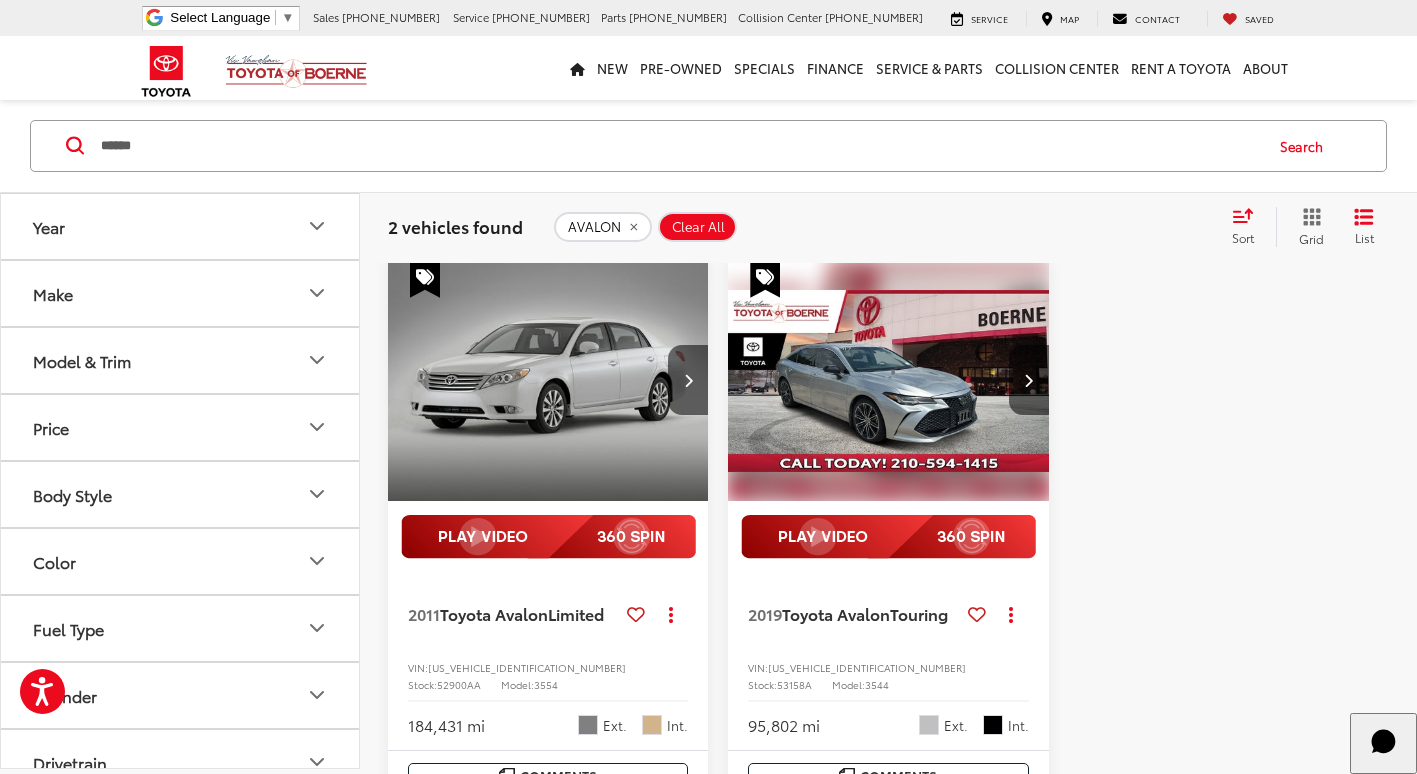 scroll, scrollTop: 101, scrollLeft: 0, axis: vertical 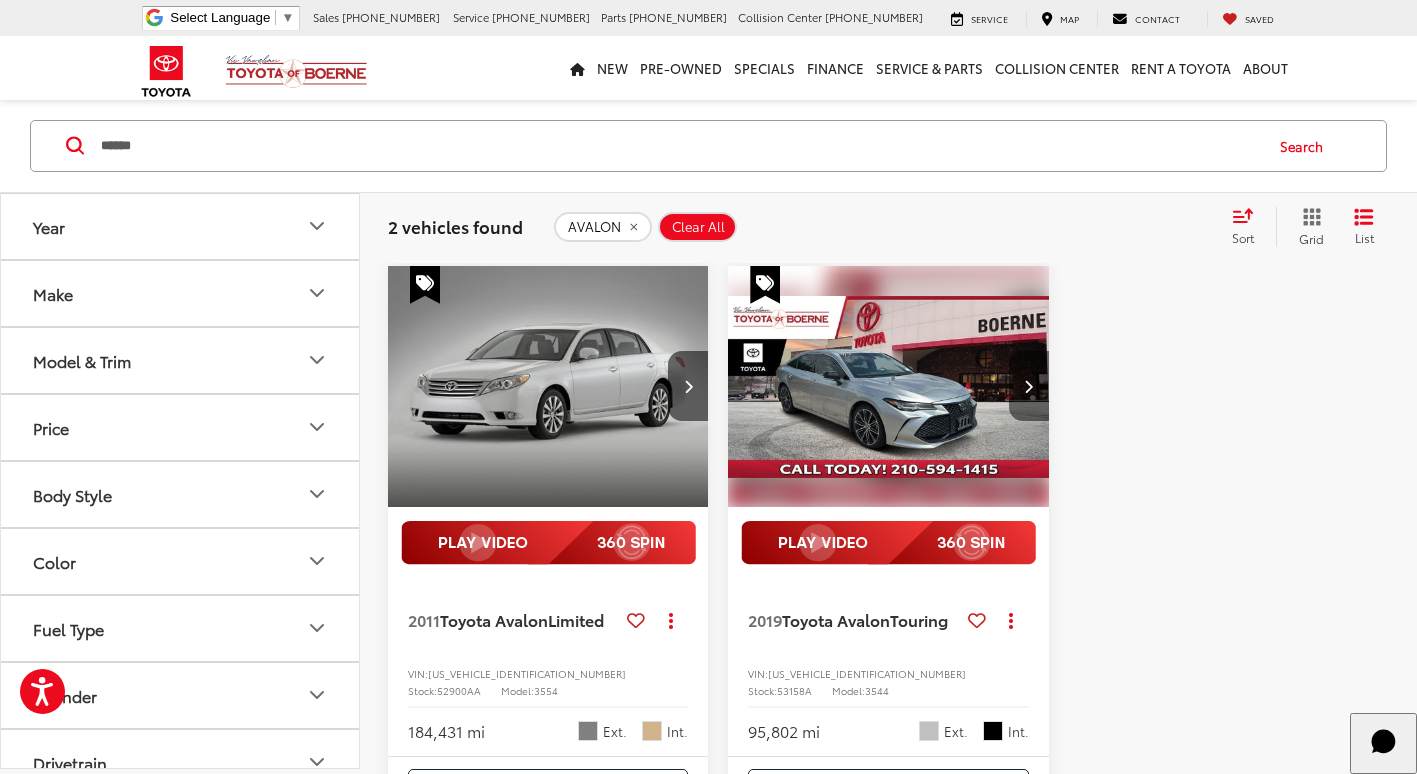 click at bounding box center [1029, 386] 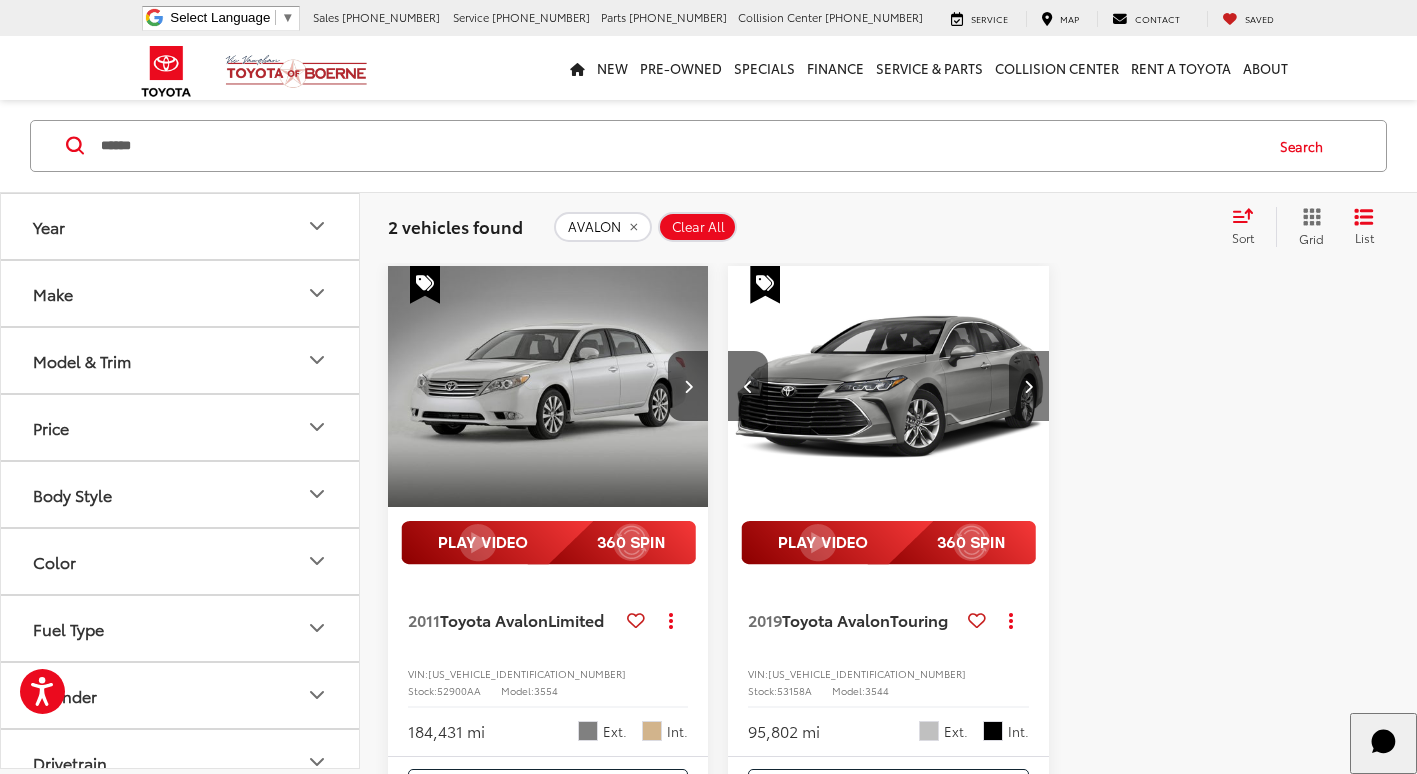click at bounding box center [1029, 386] 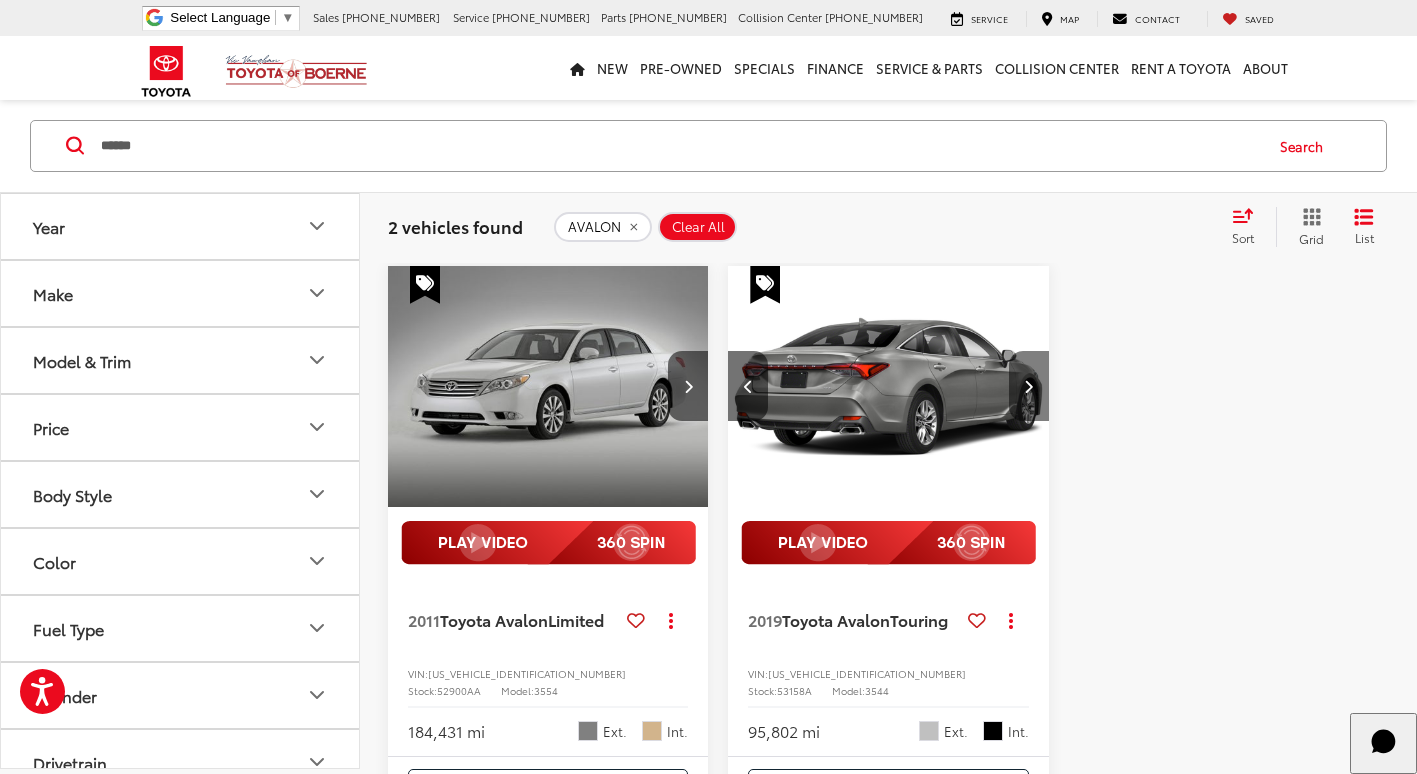 click at bounding box center [1029, 386] 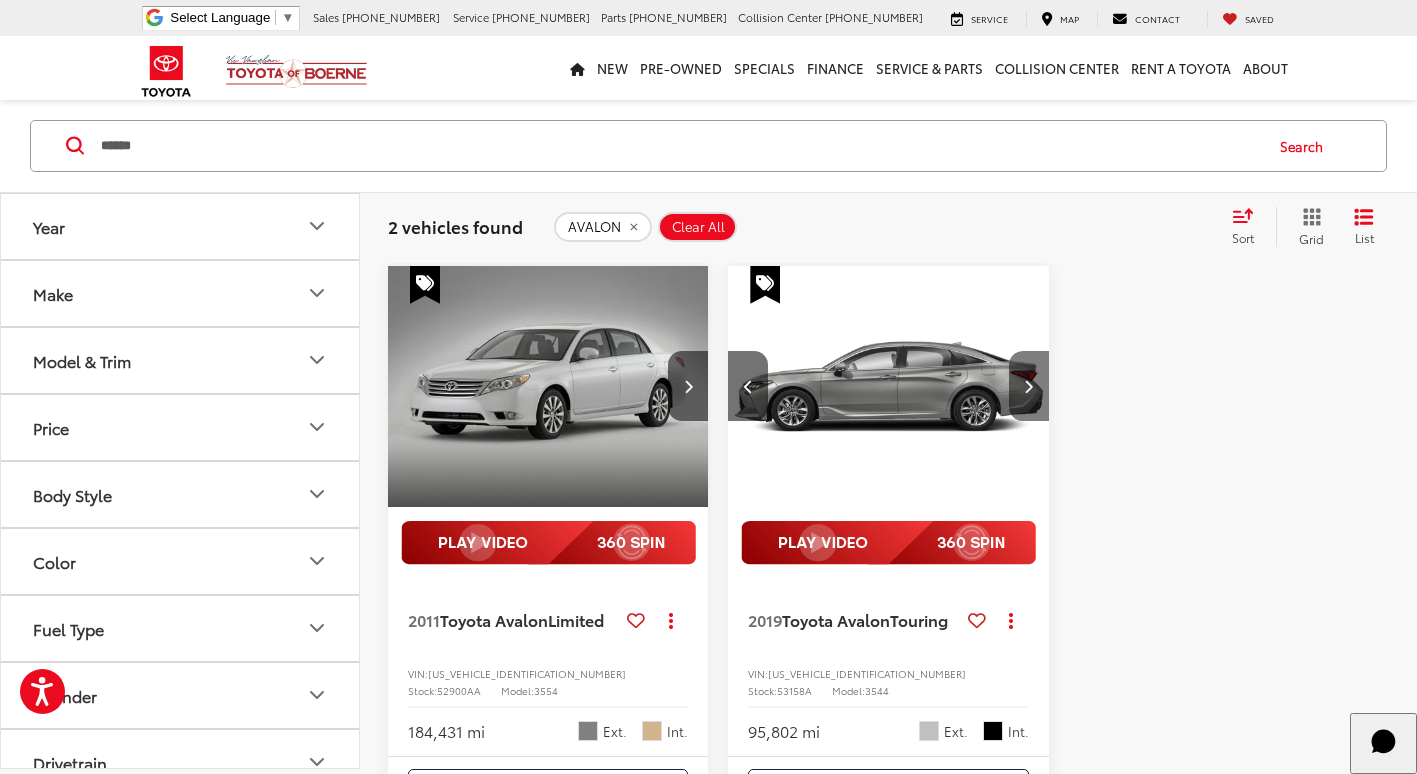 click at bounding box center (1029, 386) 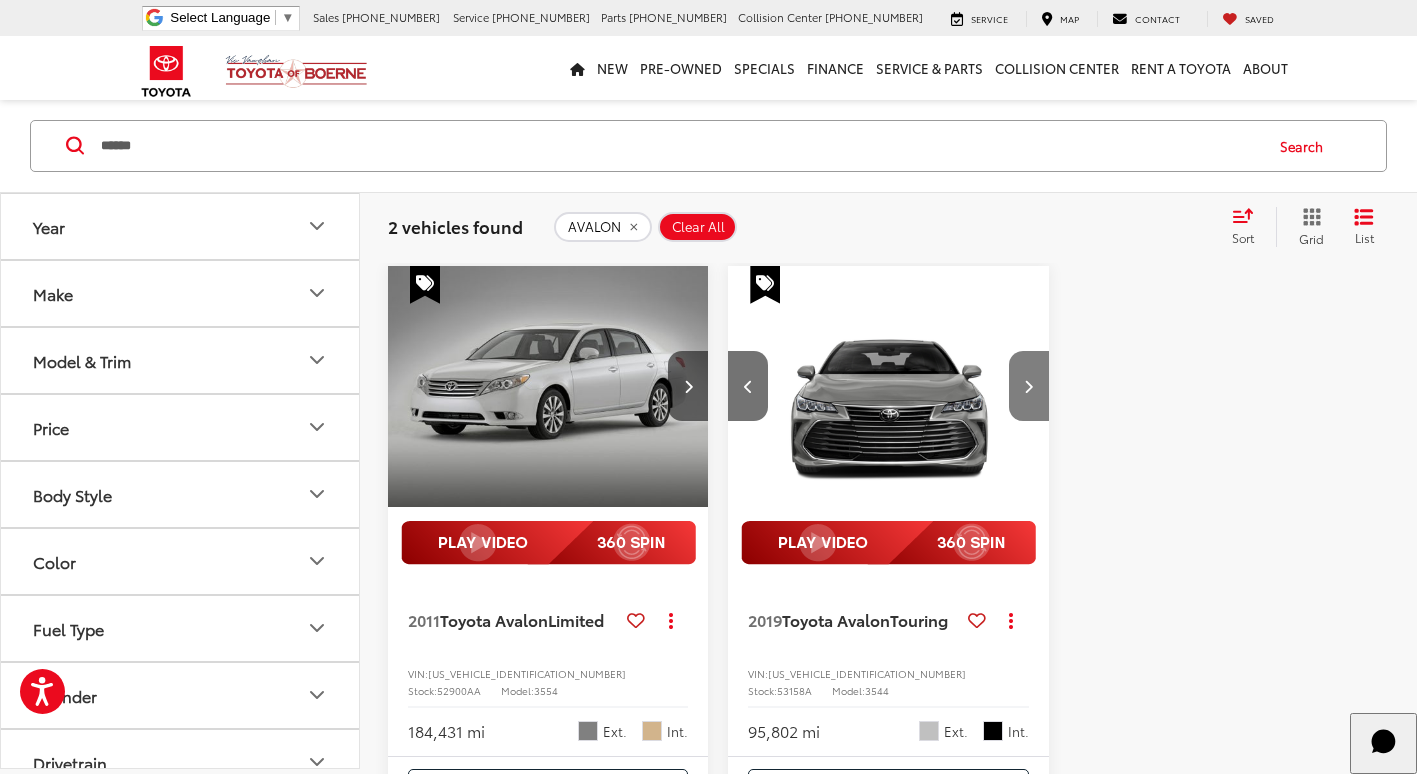 click at bounding box center [1029, 386] 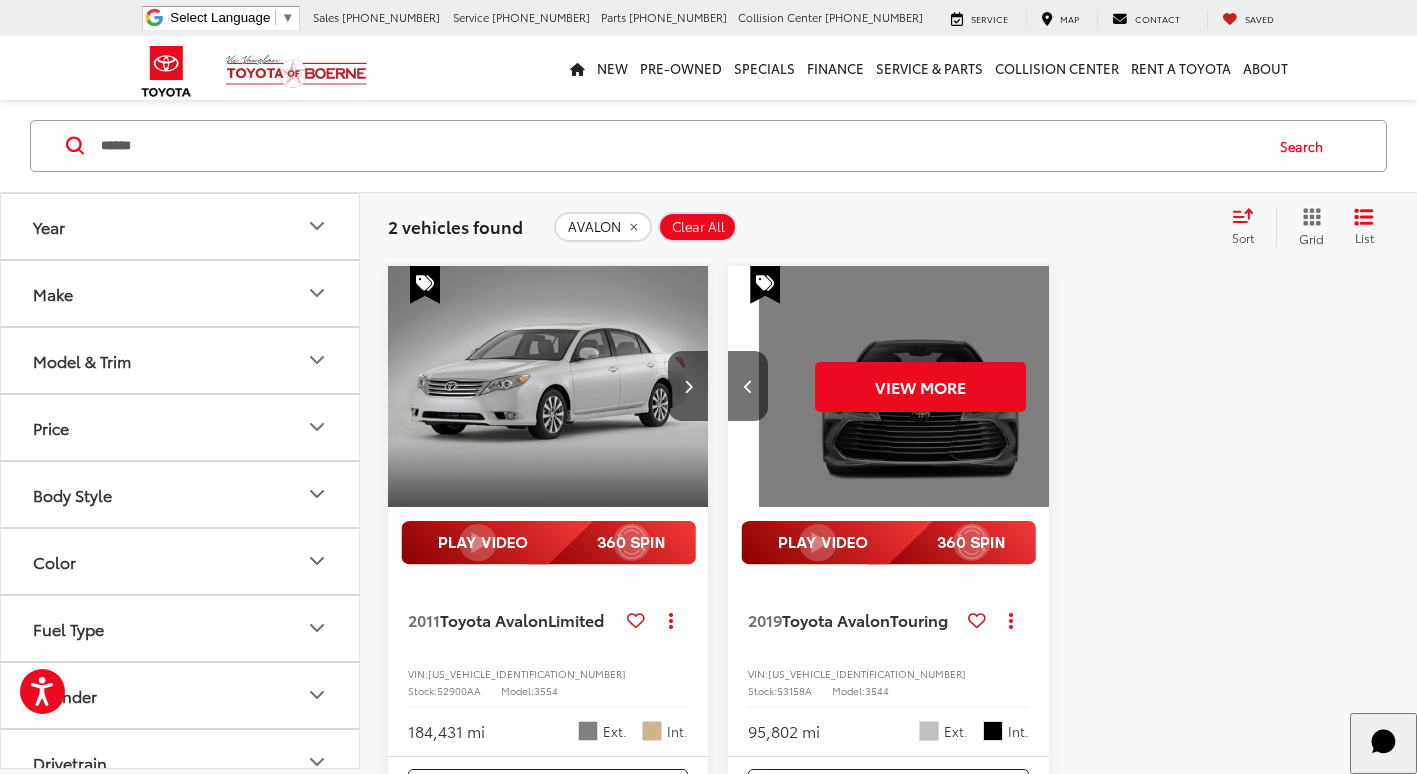 scroll, scrollTop: 0, scrollLeft: 1617, axis: horizontal 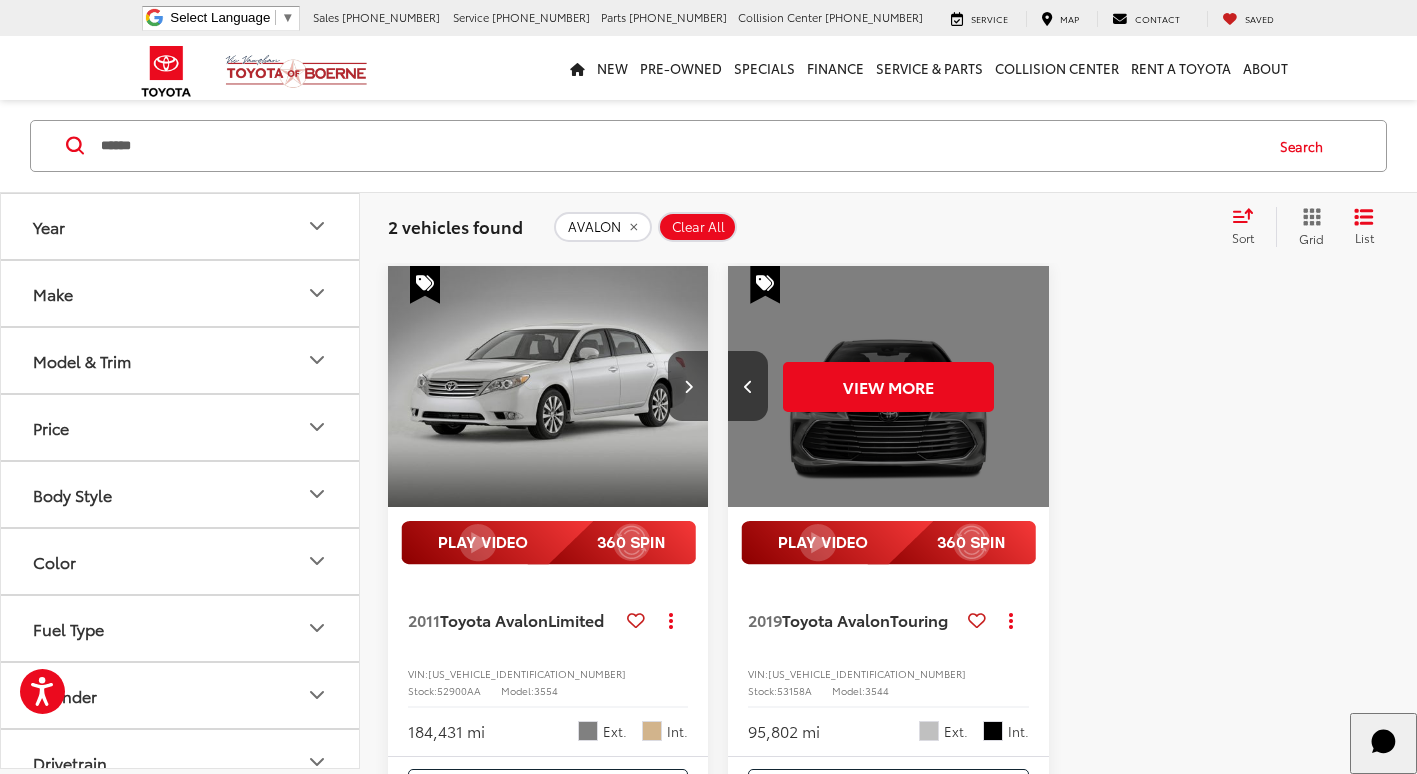 click on "View More" at bounding box center (888, 387) 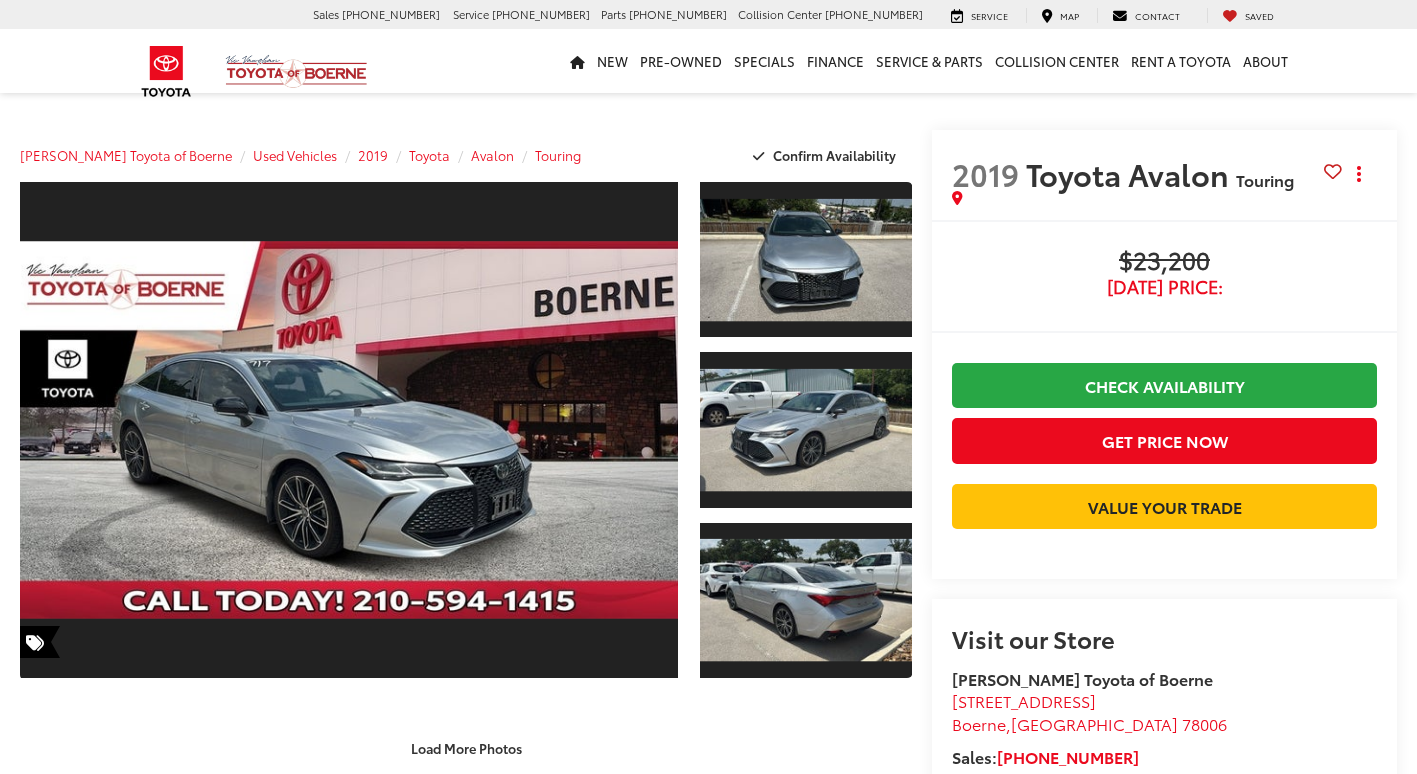 scroll, scrollTop: 0, scrollLeft: 0, axis: both 